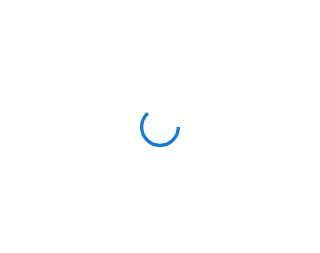 scroll, scrollTop: 0, scrollLeft: 0, axis: both 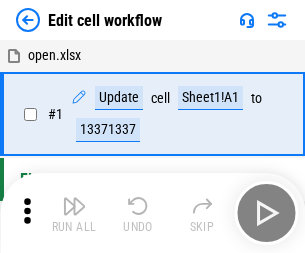 click at bounding box center (74, 206) 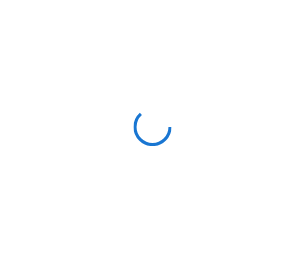 scroll, scrollTop: 0, scrollLeft: 0, axis: both 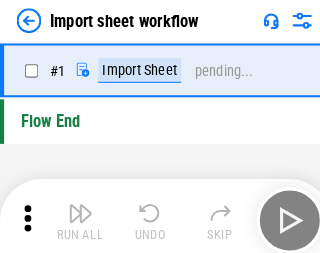 click at bounding box center [78, 206] 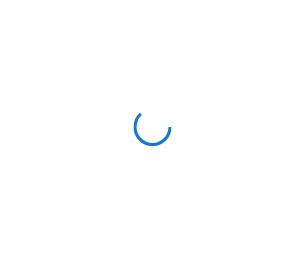 scroll, scrollTop: 0, scrollLeft: 0, axis: both 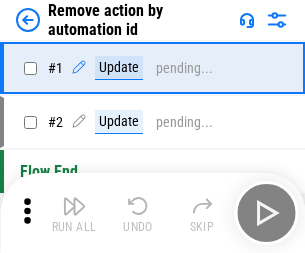 click at bounding box center (74, 206) 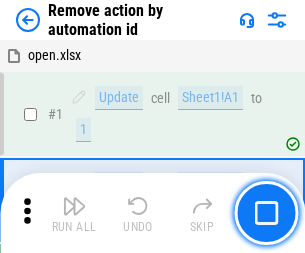 scroll, scrollTop: 74, scrollLeft: 0, axis: vertical 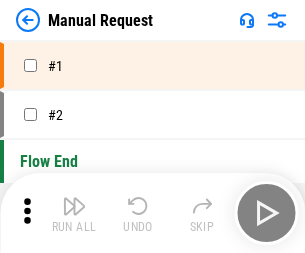 click at bounding box center [74, 206] 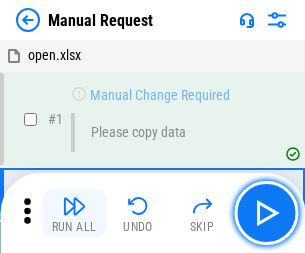 scroll, scrollTop: 68, scrollLeft: 0, axis: vertical 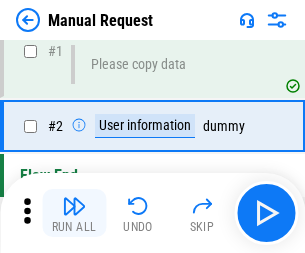click at bounding box center [74, 206] 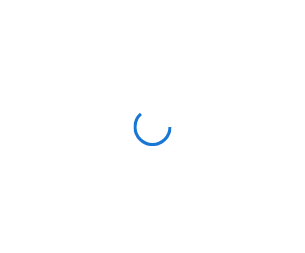 scroll, scrollTop: 0, scrollLeft: 0, axis: both 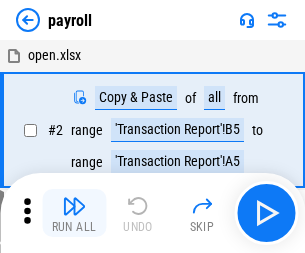 click at bounding box center (74, 206) 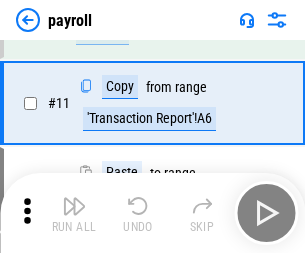 scroll, scrollTop: 122, scrollLeft: 0, axis: vertical 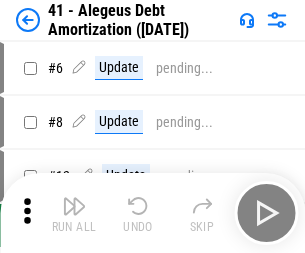 click at bounding box center [74, 206] 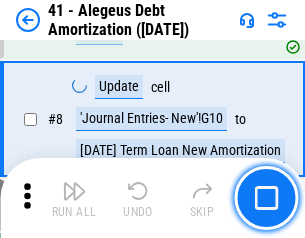 scroll, scrollTop: 247, scrollLeft: 0, axis: vertical 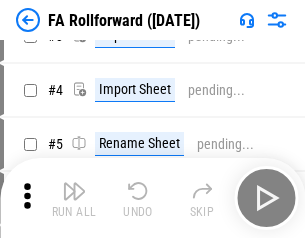 click at bounding box center [74, 191] 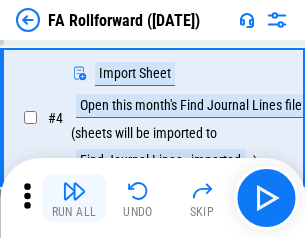 click at bounding box center [74, 191] 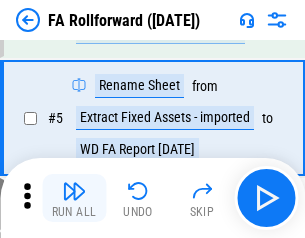 click at bounding box center (74, 191) 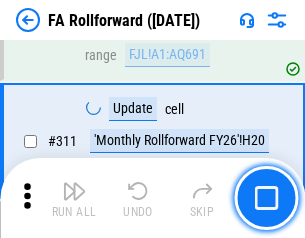 scroll, scrollTop: 9181, scrollLeft: 0, axis: vertical 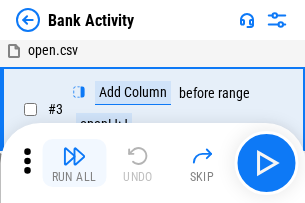 click at bounding box center (74, 156) 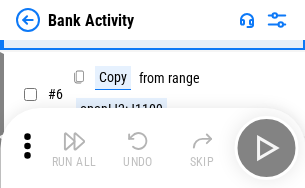 scroll, scrollTop: 106, scrollLeft: 0, axis: vertical 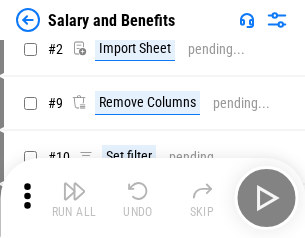 click at bounding box center [74, 191] 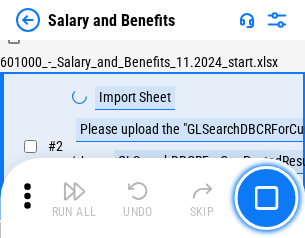 scroll, scrollTop: 145, scrollLeft: 0, axis: vertical 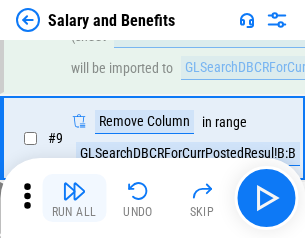 click at bounding box center (74, 191) 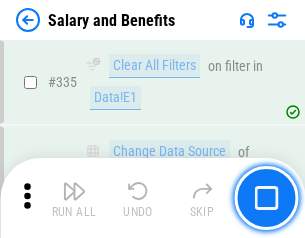 scroll, scrollTop: 9210, scrollLeft: 0, axis: vertical 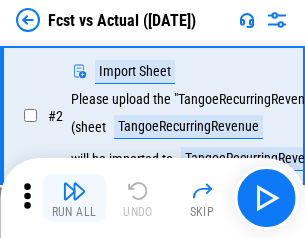 click at bounding box center [74, 191] 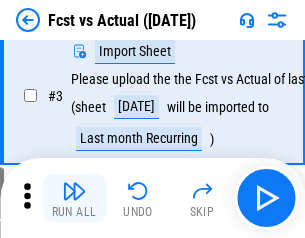 click at bounding box center [74, 191] 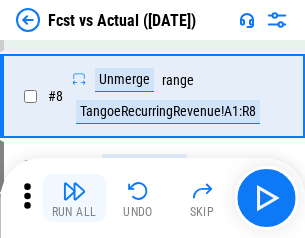 click at bounding box center [74, 191] 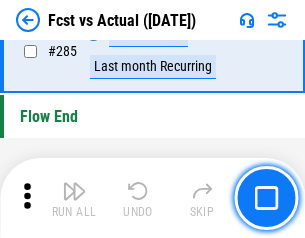 scroll, scrollTop: 9465, scrollLeft: 0, axis: vertical 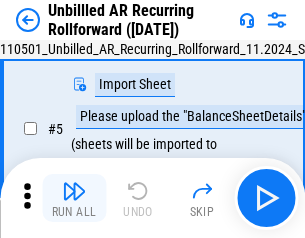 click at bounding box center [74, 191] 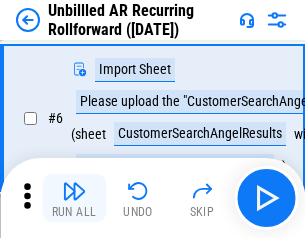 click at bounding box center (74, 191) 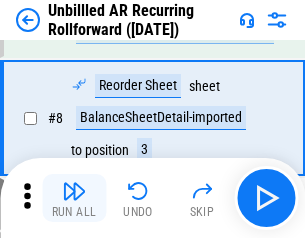 click at bounding box center [74, 191] 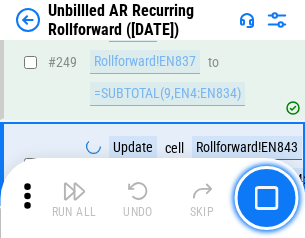 scroll, scrollTop: 6716, scrollLeft: 0, axis: vertical 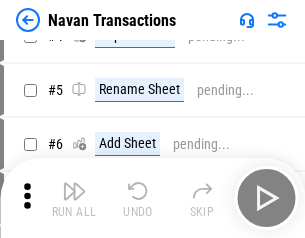 click at bounding box center [74, 191] 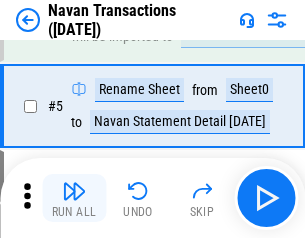 click at bounding box center [74, 191] 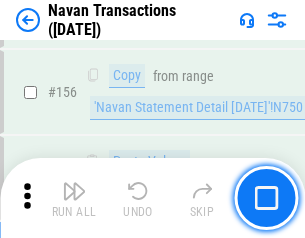 scroll, scrollTop: 6484, scrollLeft: 0, axis: vertical 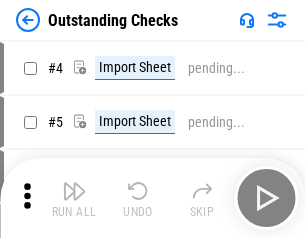 click at bounding box center (74, 191) 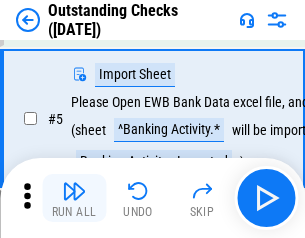 click at bounding box center (74, 191) 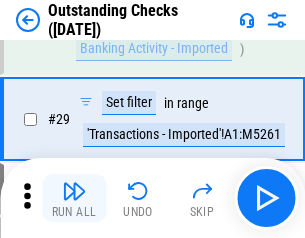 click at bounding box center [74, 191] 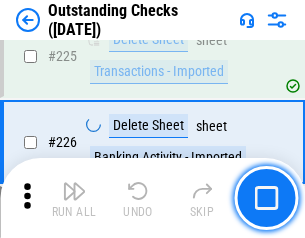 scroll, scrollTop: 5534, scrollLeft: 0, axis: vertical 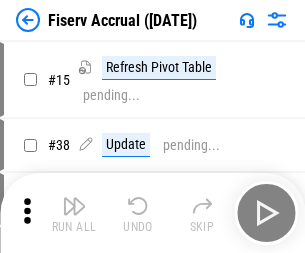 click at bounding box center [74, 206] 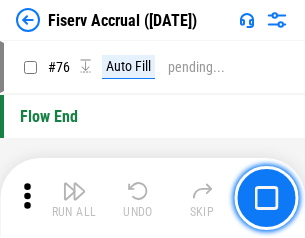 scroll, scrollTop: 2088, scrollLeft: 0, axis: vertical 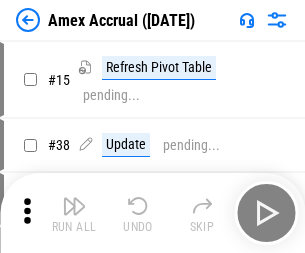 click at bounding box center [74, 206] 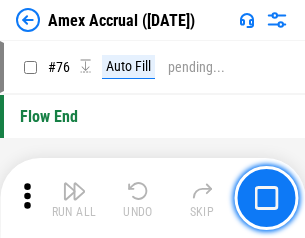 scroll, scrollTop: 2088, scrollLeft: 0, axis: vertical 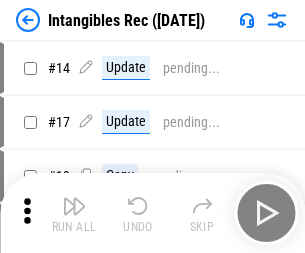 click at bounding box center (74, 206) 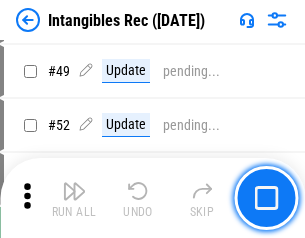 scroll, scrollTop: 779, scrollLeft: 0, axis: vertical 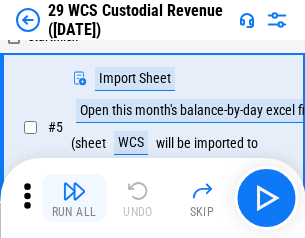 click at bounding box center (74, 191) 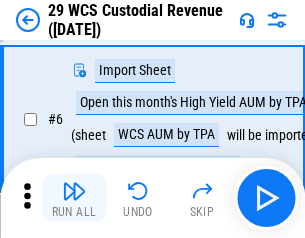 click at bounding box center [74, 191] 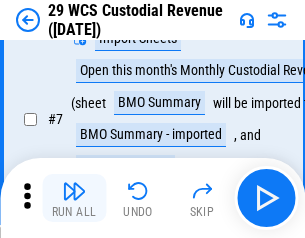 click at bounding box center (74, 191) 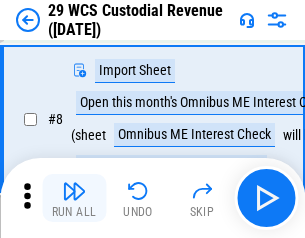 click at bounding box center (74, 191) 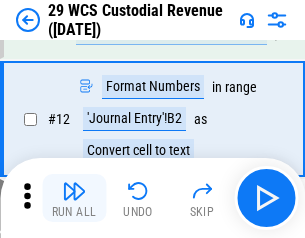 click at bounding box center [74, 191] 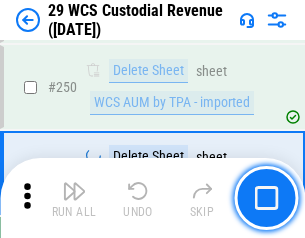 scroll, scrollTop: 6768, scrollLeft: 0, axis: vertical 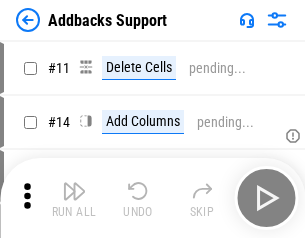click at bounding box center (74, 191) 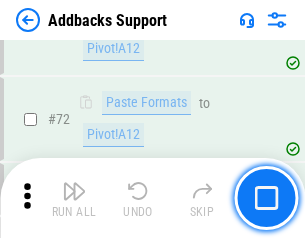 scroll, scrollTop: 1333, scrollLeft: 0, axis: vertical 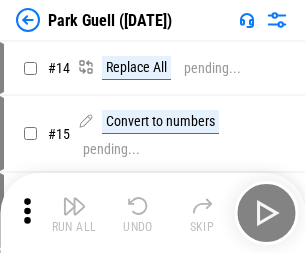 click at bounding box center (74, 206) 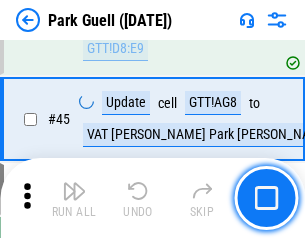 scroll, scrollTop: 2501, scrollLeft: 0, axis: vertical 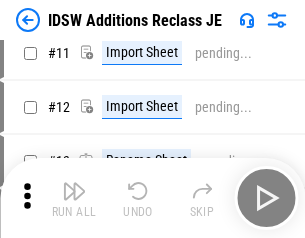 click at bounding box center (74, 191) 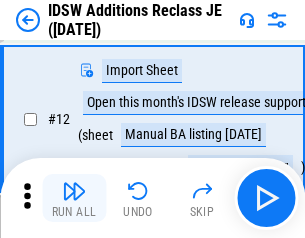 click at bounding box center [74, 191] 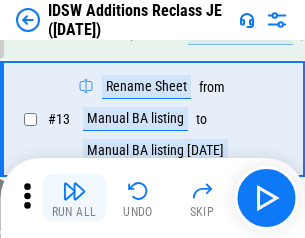 click at bounding box center [74, 191] 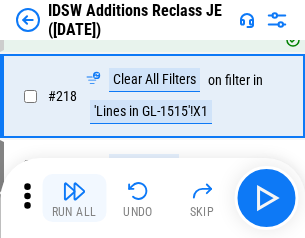 click at bounding box center (74, 191) 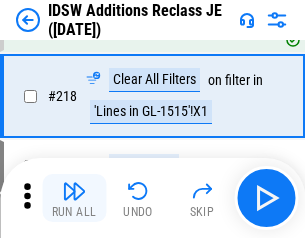 click at bounding box center [74, 191] 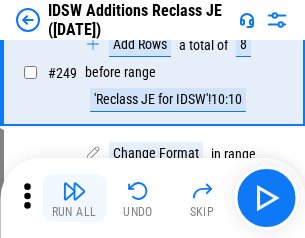 click at bounding box center (74, 191) 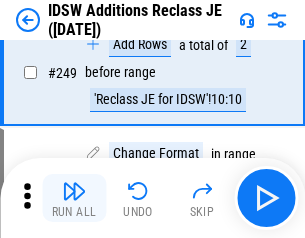 click at bounding box center [74, 191] 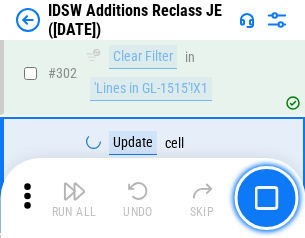 scroll, scrollTop: 6256, scrollLeft: 0, axis: vertical 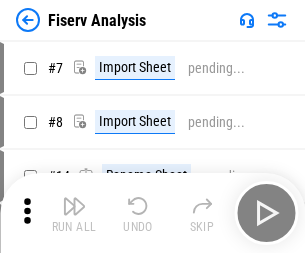 click at bounding box center (74, 206) 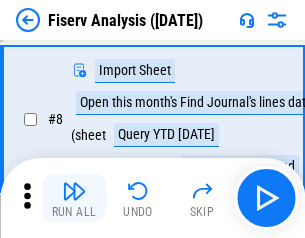 click at bounding box center [74, 191] 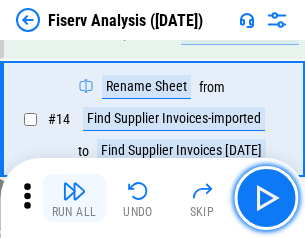 click at bounding box center [74, 191] 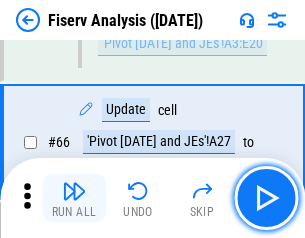 click at bounding box center [74, 191] 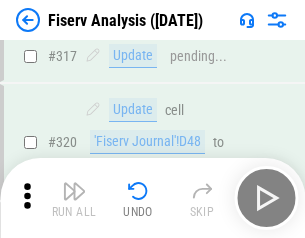 scroll, scrollTop: 10378, scrollLeft: 0, axis: vertical 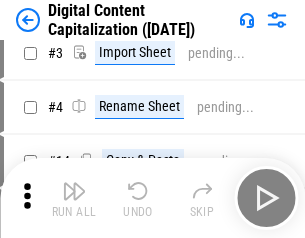 click at bounding box center [74, 191] 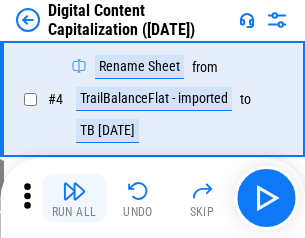 click at bounding box center [74, 191] 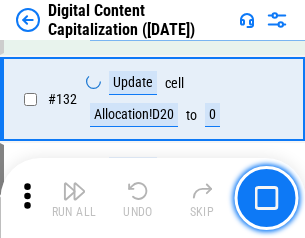 scroll, scrollTop: 2029, scrollLeft: 0, axis: vertical 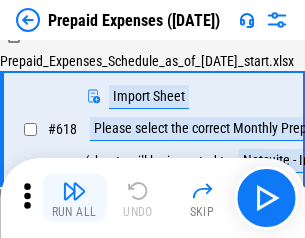 click at bounding box center [74, 191] 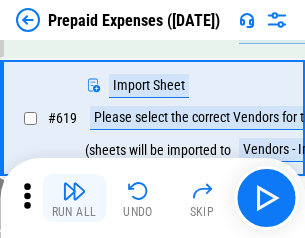 click at bounding box center (74, 191) 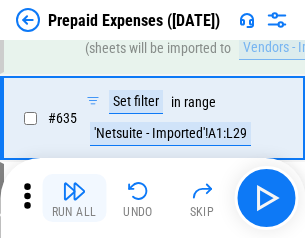 click at bounding box center (74, 191) 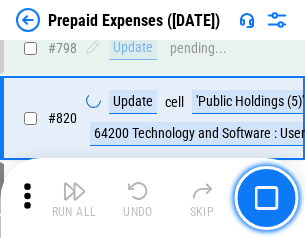 scroll, scrollTop: 5345, scrollLeft: 0, axis: vertical 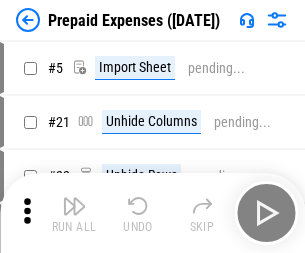 click at bounding box center (74, 206) 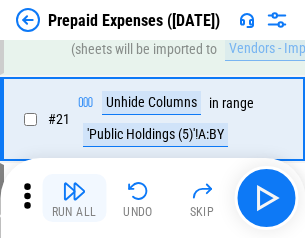 click at bounding box center [74, 191] 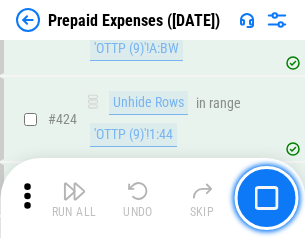 scroll, scrollTop: 3332, scrollLeft: 0, axis: vertical 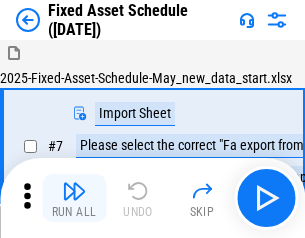 click at bounding box center (74, 191) 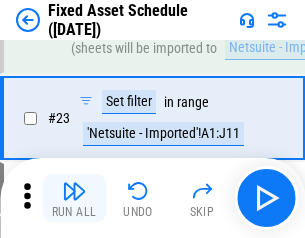 click at bounding box center [74, 191] 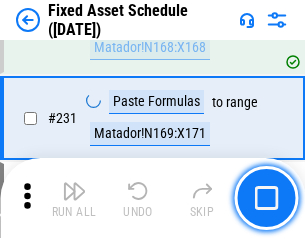 scroll, scrollTop: 5856, scrollLeft: 0, axis: vertical 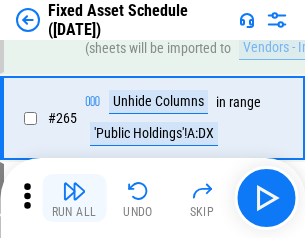 click at bounding box center [74, 191] 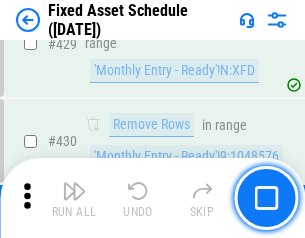 scroll, scrollTop: 8370, scrollLeft: 0, axis: vertical 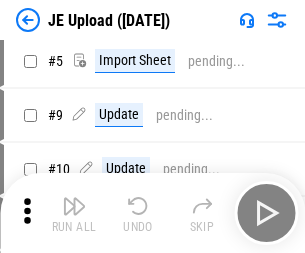 click at bounding box center [74, 206] 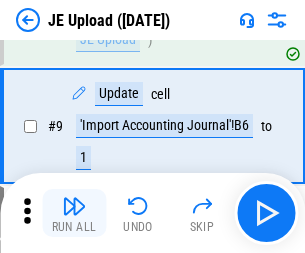 click at bounding box center [74, 206] 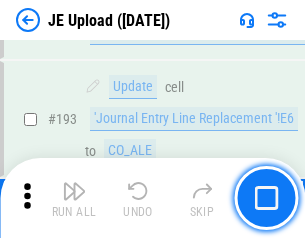 scroll, scrollTop: 4159, scrollLeft: 0, axis: vertical 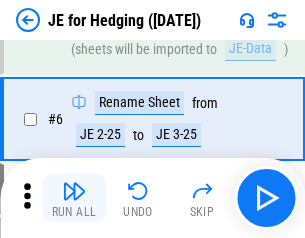 click at bounding box center (74, 191) 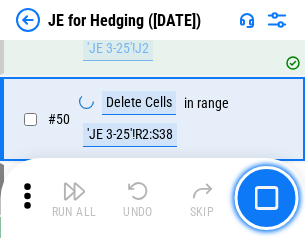 scroll, scrollTop: 1295, scrollLeft: 0, axis: vertical 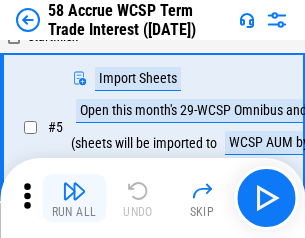 click at bounding box center (74, 191) 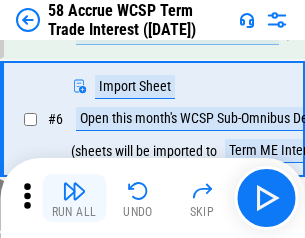click at bounding box center (74, 191) 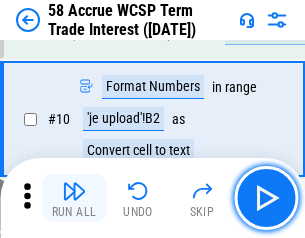click at bounding box center (74, 191) 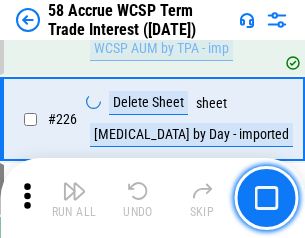 scroll, scrollTop: 6462, scrollLeft: 0, axis: vertical 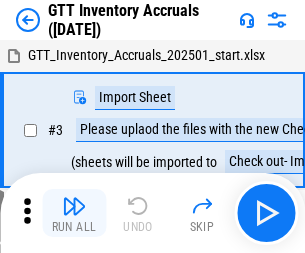 click at bounding box center [74, 206] 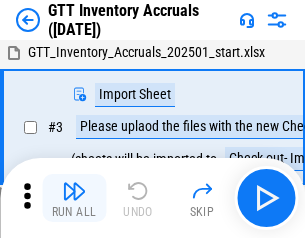 click at bounding box center [74, 191] 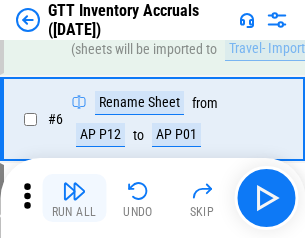 click at bounding box center [74, 191] 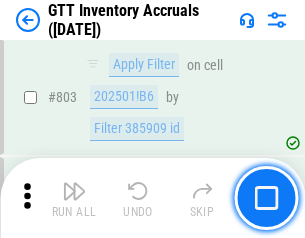 scroll, scrollTop: 15134, scrollLeft: 0, axis: vertical 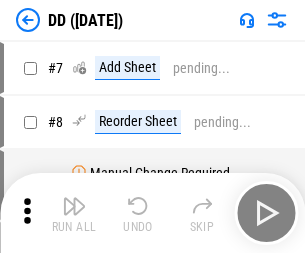 click at bounding box center (74, 206) 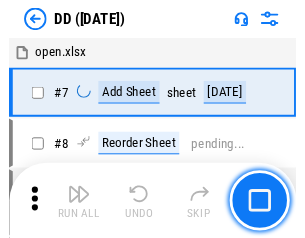 scroll, scrollTop: 201, scrollLeft: 0, axis: vertical 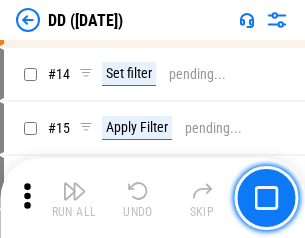 click at bounding box center [74, 191] 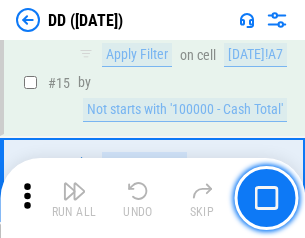 scroll, scrollTop: 521, scrollLeft: 0, axis: vertical 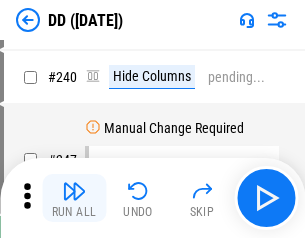 click at bounding box center (74, 191) 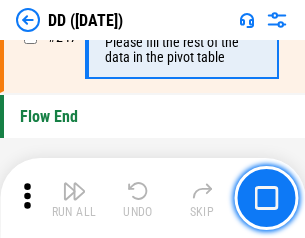 scroll, scrollTop: 8550, scrollLeft: 0, axis: vertical 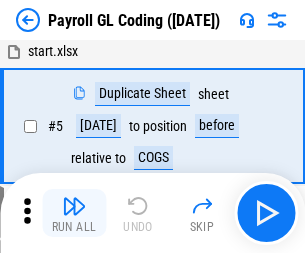 click at bounding box center [74, 206] 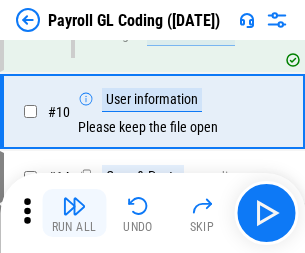 click at bounding box center (74, 206) 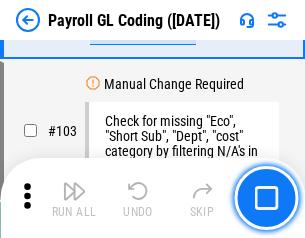 scroll, scrollTop: 4684, scrollLeft: 0, axis: vertical 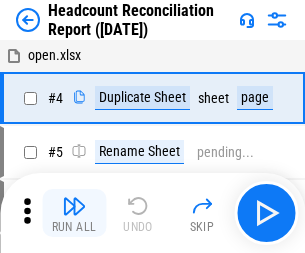 click at bounding box center (74, 206) 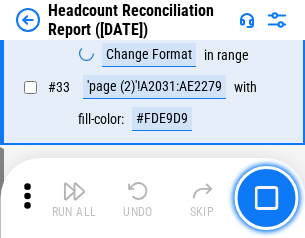 scroll, scrollTop: 1834, scrollLeft: 0, axis: vertical 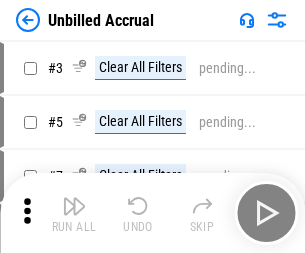 click at bounding box center (74, 206) 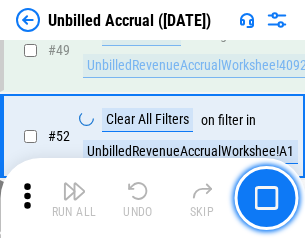 scroll, scrollTop: 1814, scrollLeft: 0, axis: vertical 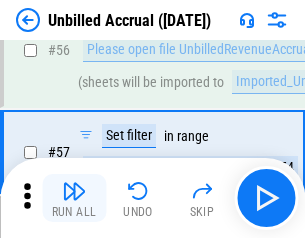 click at bounding box center [74, 191] 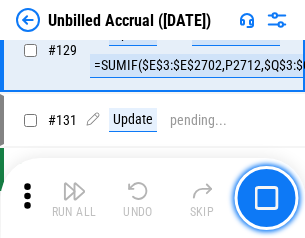 scroll, scrollTop: 5880, scrollLeft: 0, axis: vertical 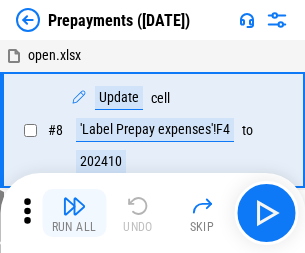 click at bounding box center [74, 206] 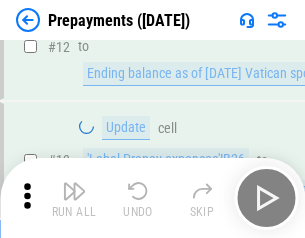 scroll, scrollTop: 125, scrollLeft: 0, axis: vertical 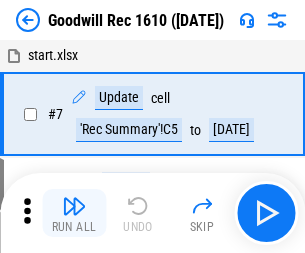 click at bounding box center (74, 206) 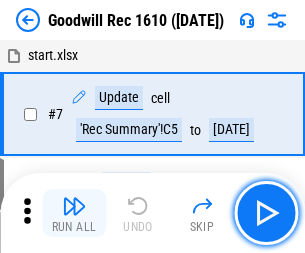 scroll, scrollTop: 342, scrollLeft: 0, axis: vertical 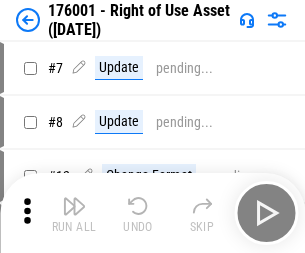 click at bounding box center (74, 206) 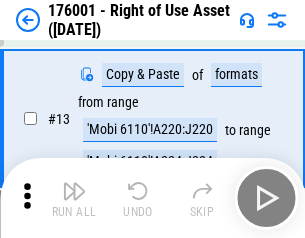 scroll, scrollTop: 129, scrollLeft: 0, axis: vertical 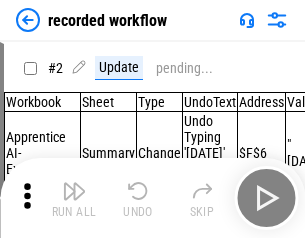 click at bounding box center (74, 191) 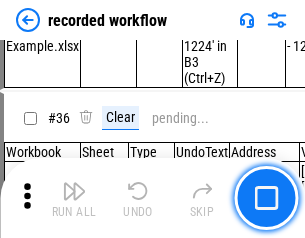 scroll, scrollTop: 6251, scrollLeft: 0, axis: vertical 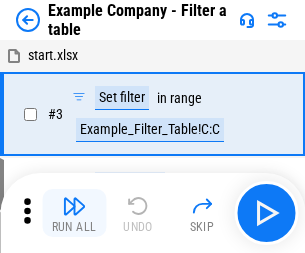 click at bounding box center [74, 206] 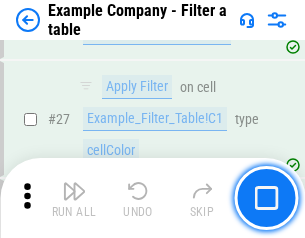 scroll, scrollTop: 1837, scrollLeft: 0, axis: vertical 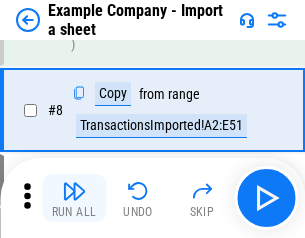 click at bounding box center [74, 191] 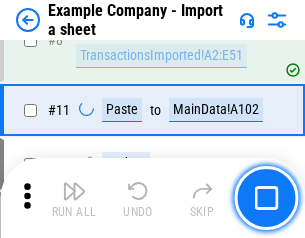 scroll, scrollTop: 426, scrollLeft: 0, axis: vertical 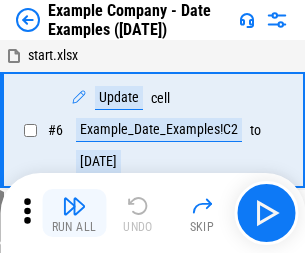 click at bounding box center (74, 206) 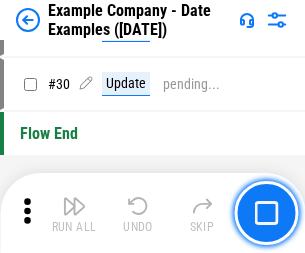 scroll, scrollTop: 948, scrollLeft: 0, axis: vertical 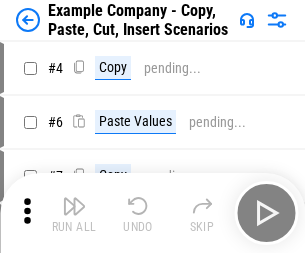 click at bounding box center [74, 206] 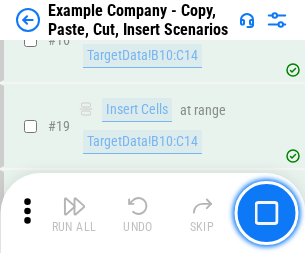 scroll, scrollTop: 934, scrollLeft: 0, axis: vertical 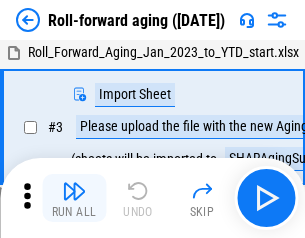 click at bounding box center (74, 191) 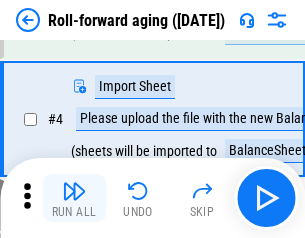 click at bounding box center [74, 191] 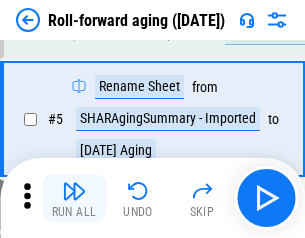 click at bounding box center (74, 191) 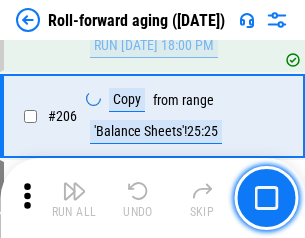 scroll, scrollTop: 6309, scrollLeft: 0, axis: vertical 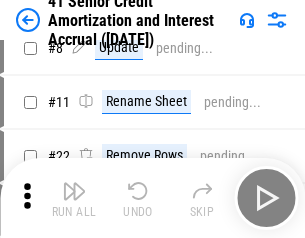 click at bounding box center (74, 191) 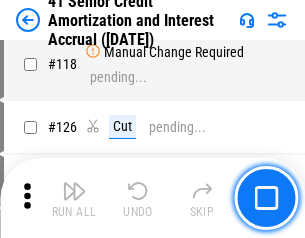 click at bounding box center [74, 191] 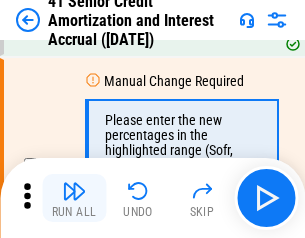 click at bounding box center [74, 191] 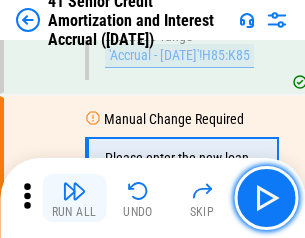 click at bounding box center [74, 191] 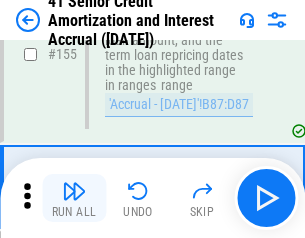 click at bounding box center (74, 191) 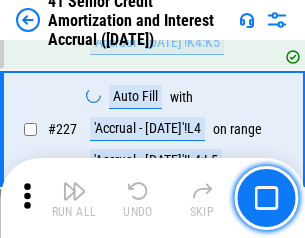 scroll, scrollTop: 4404, scrollLeft: 0, axis: vertical 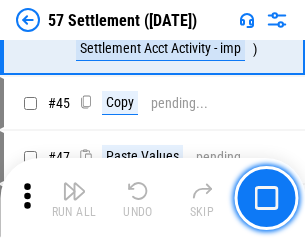 click at bounding box center (74, 191) 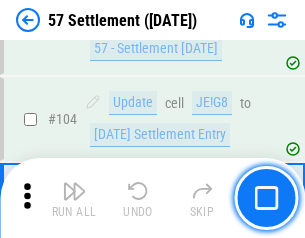 scroll, scrollTop: 1263, scrollLeft: 0, axis: vertical 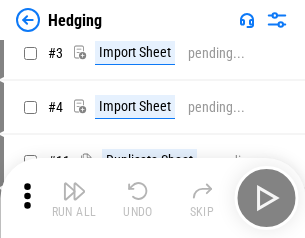 click at bounding box center (74, 191) 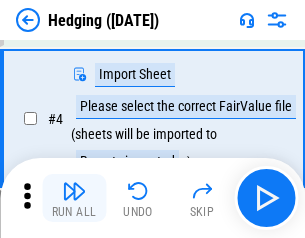click at bounding box center (74, 191) 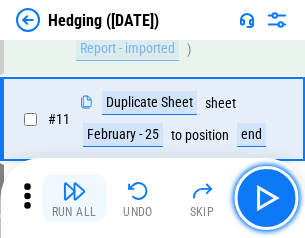 click at bounding box center (74, 191) 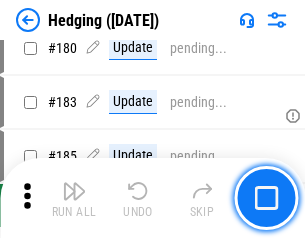 scroll, scrollTop: 7087, scrollLeft: 0, axis: vertical 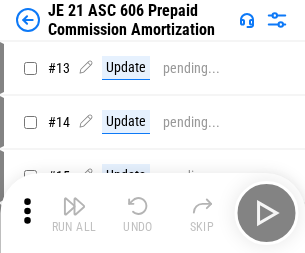 click at bounding box center [74, 206] 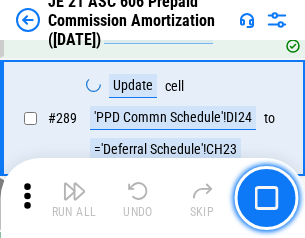 scroll, scrollTop: 3680, scrollLeft: 0, axis: vertical 